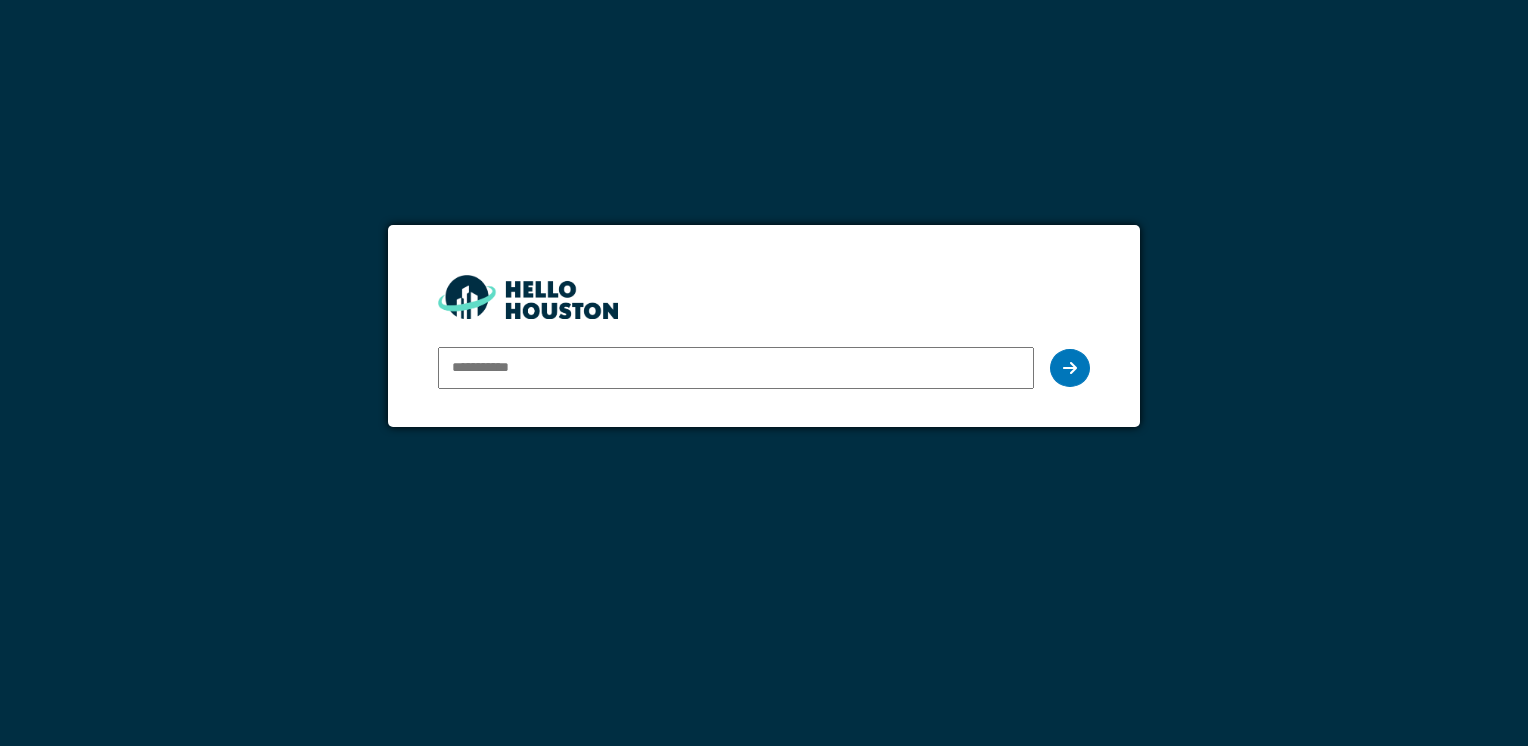 scroll, scrollTop: 0, scrollLeft: 0, axis: both 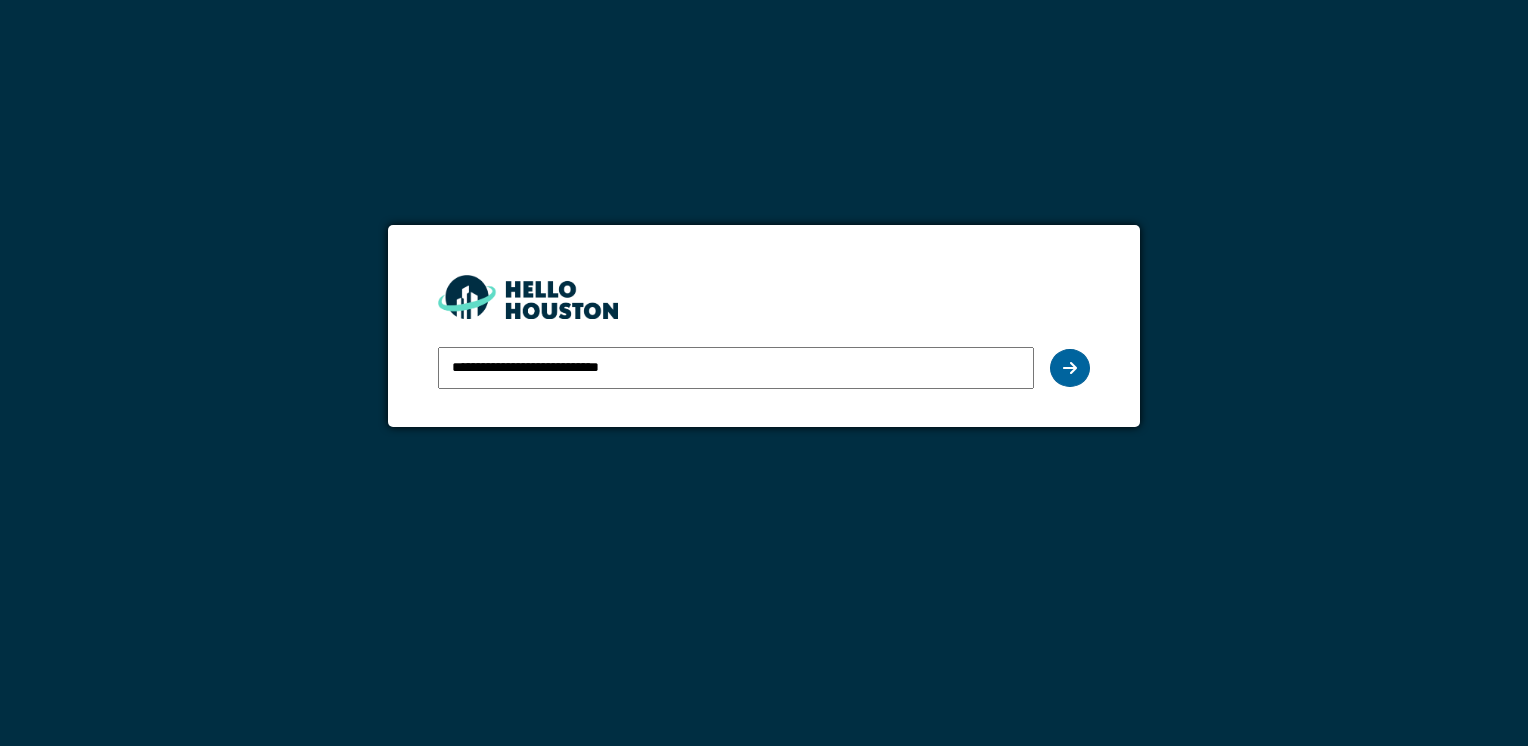click at bounding box center [1070, 368] 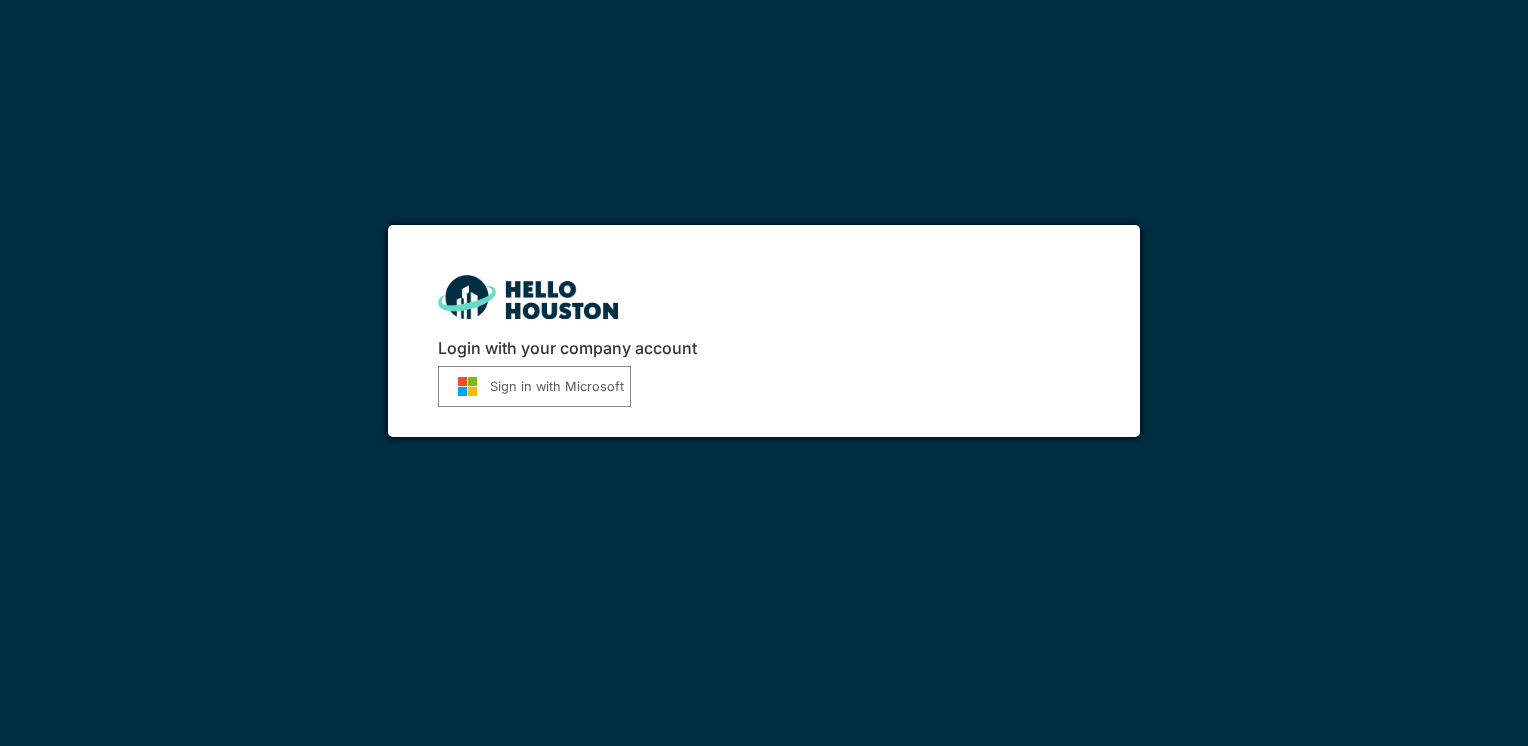 scroll, scrollTop: 0, scrollLeft: 0, axis: both 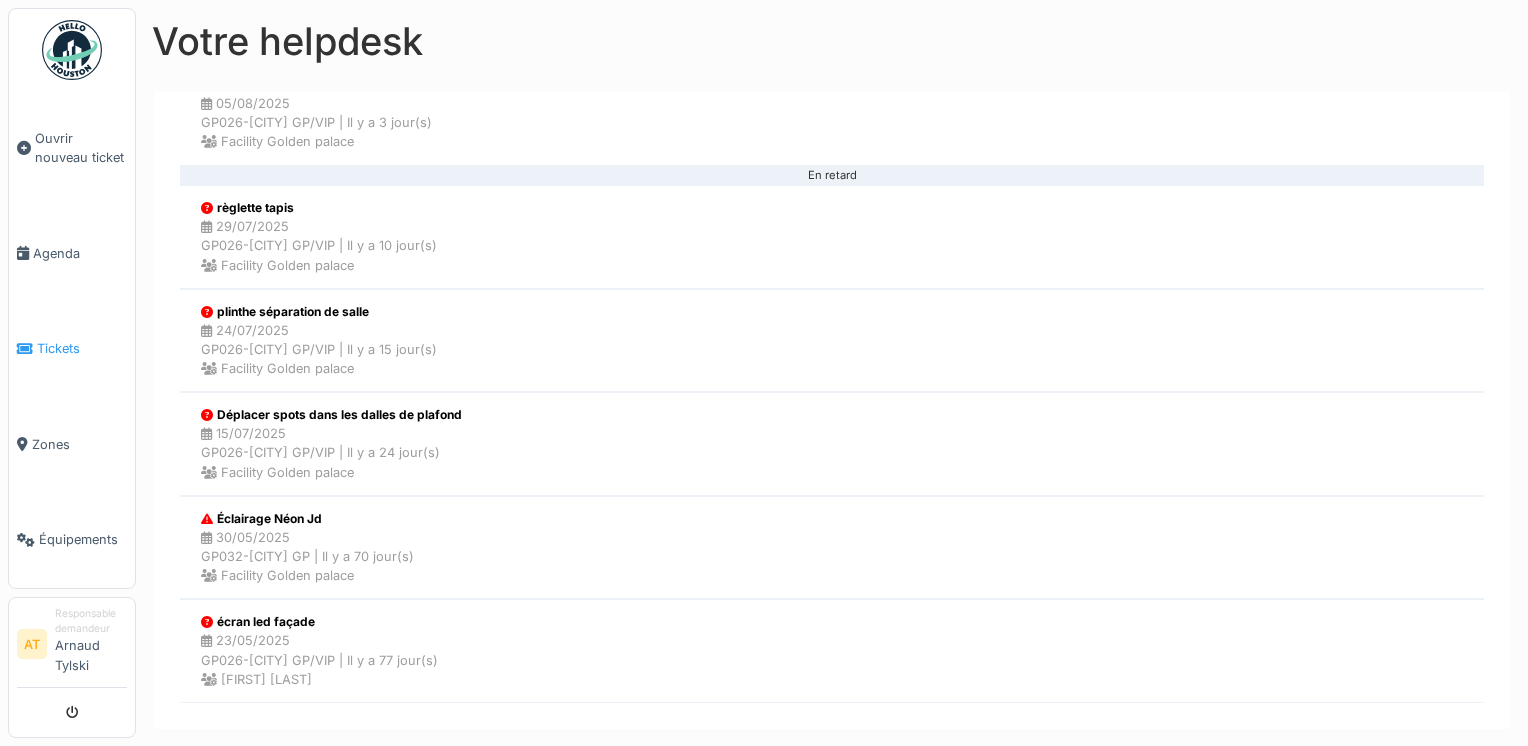 click on "Tickets" at bounding box center [82, 348] 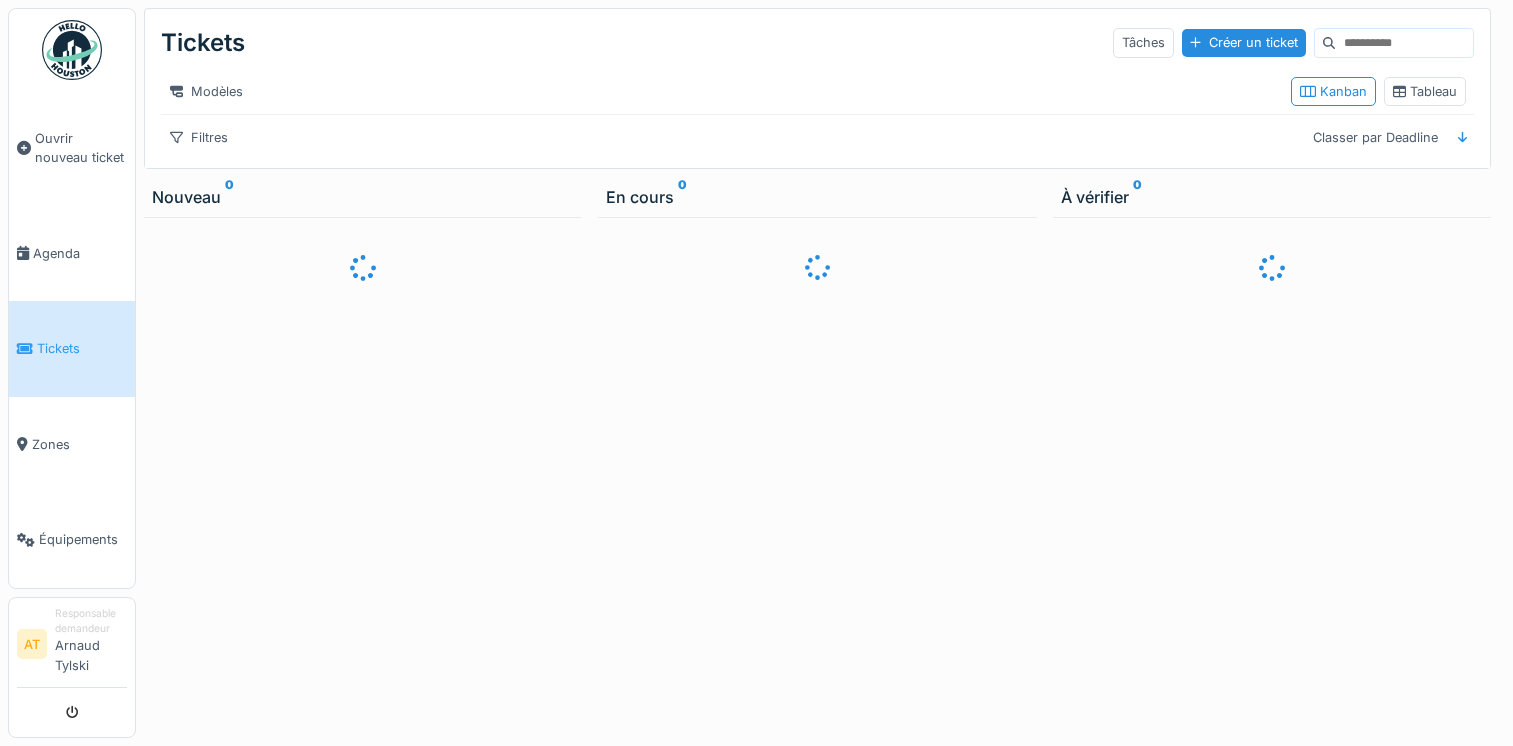 scroll, scrollTop: 0, scrollLeft: 0, axis: both 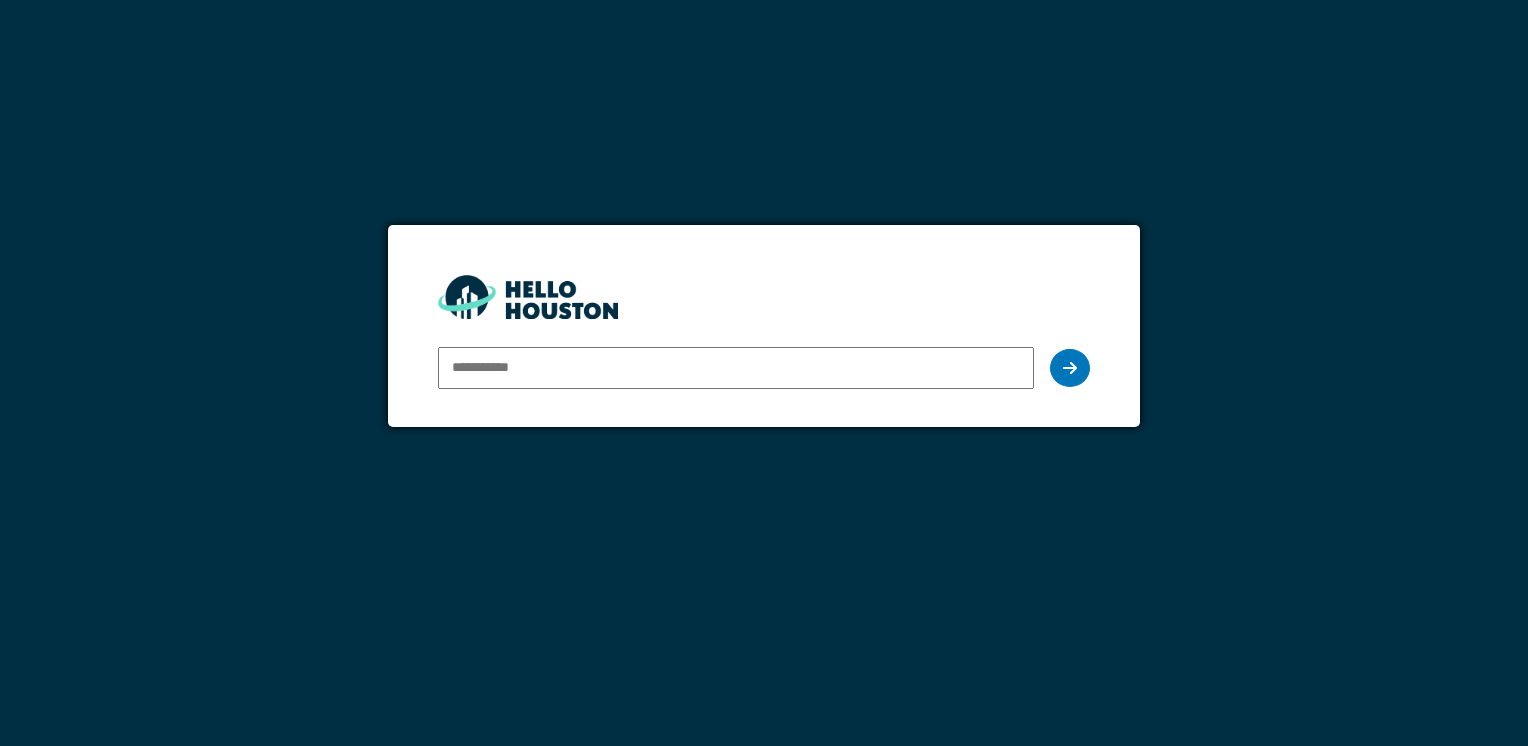 click at bounding box center [735, 368] 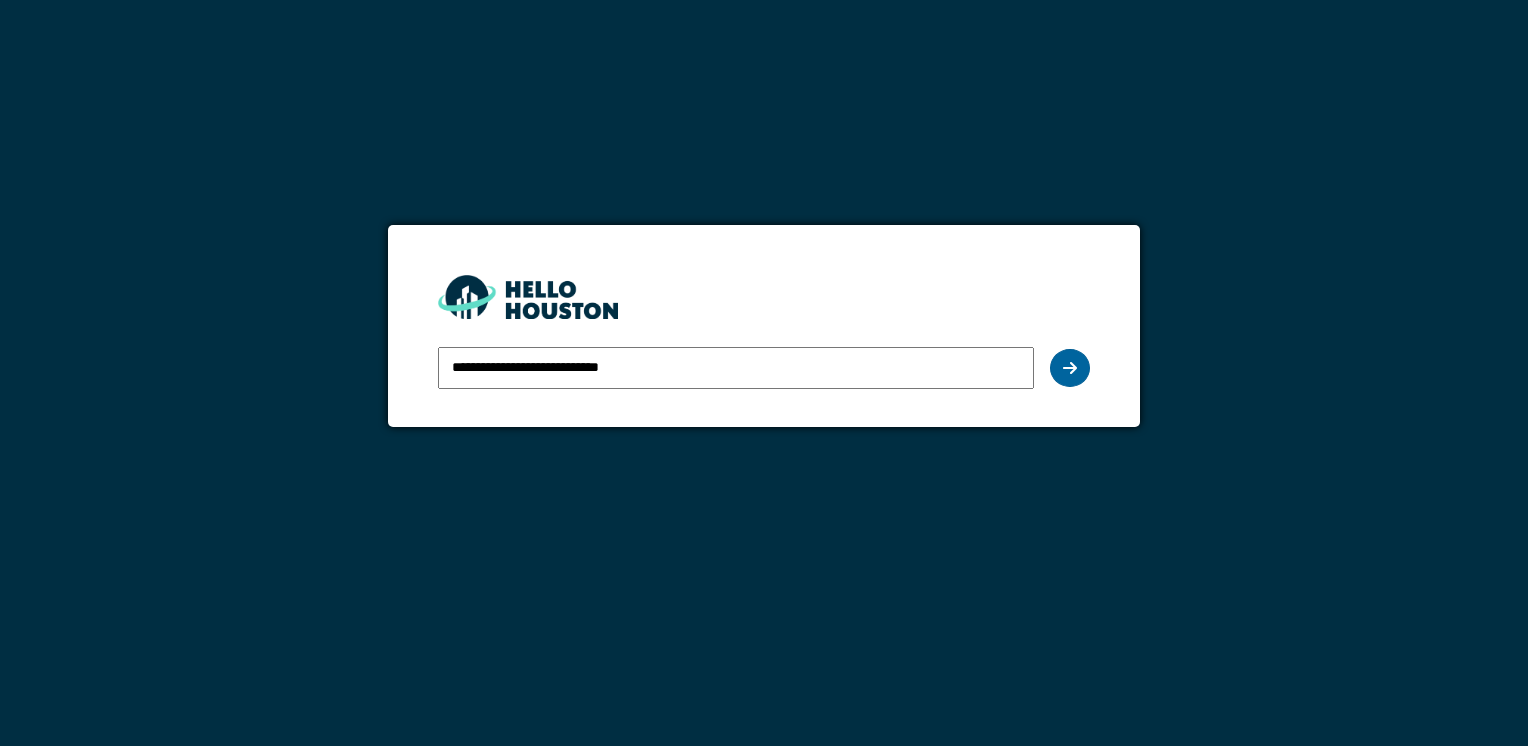 click at bounding box center [1070, 368] 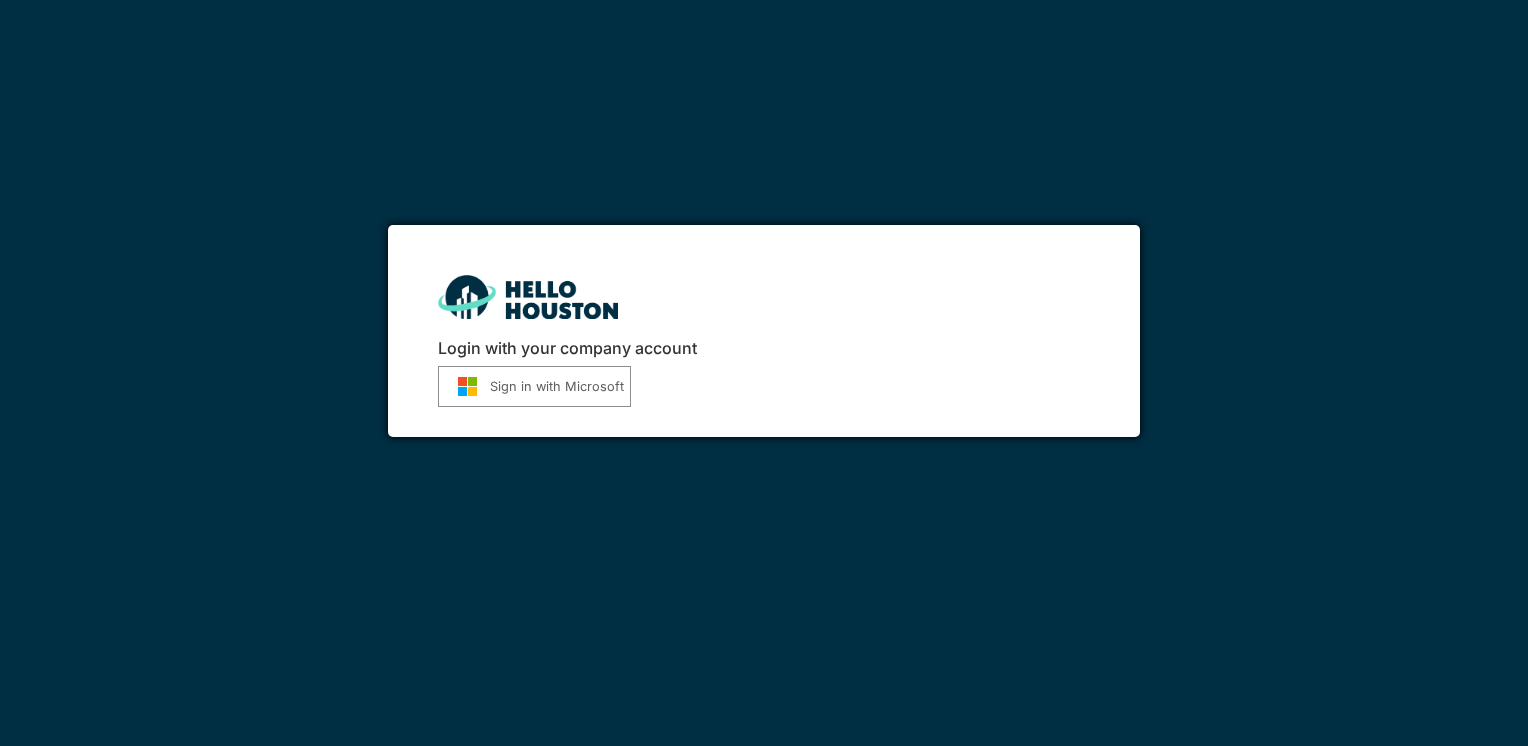 scroll, scrollTop: 0, scrollLeft: 0, axis: both 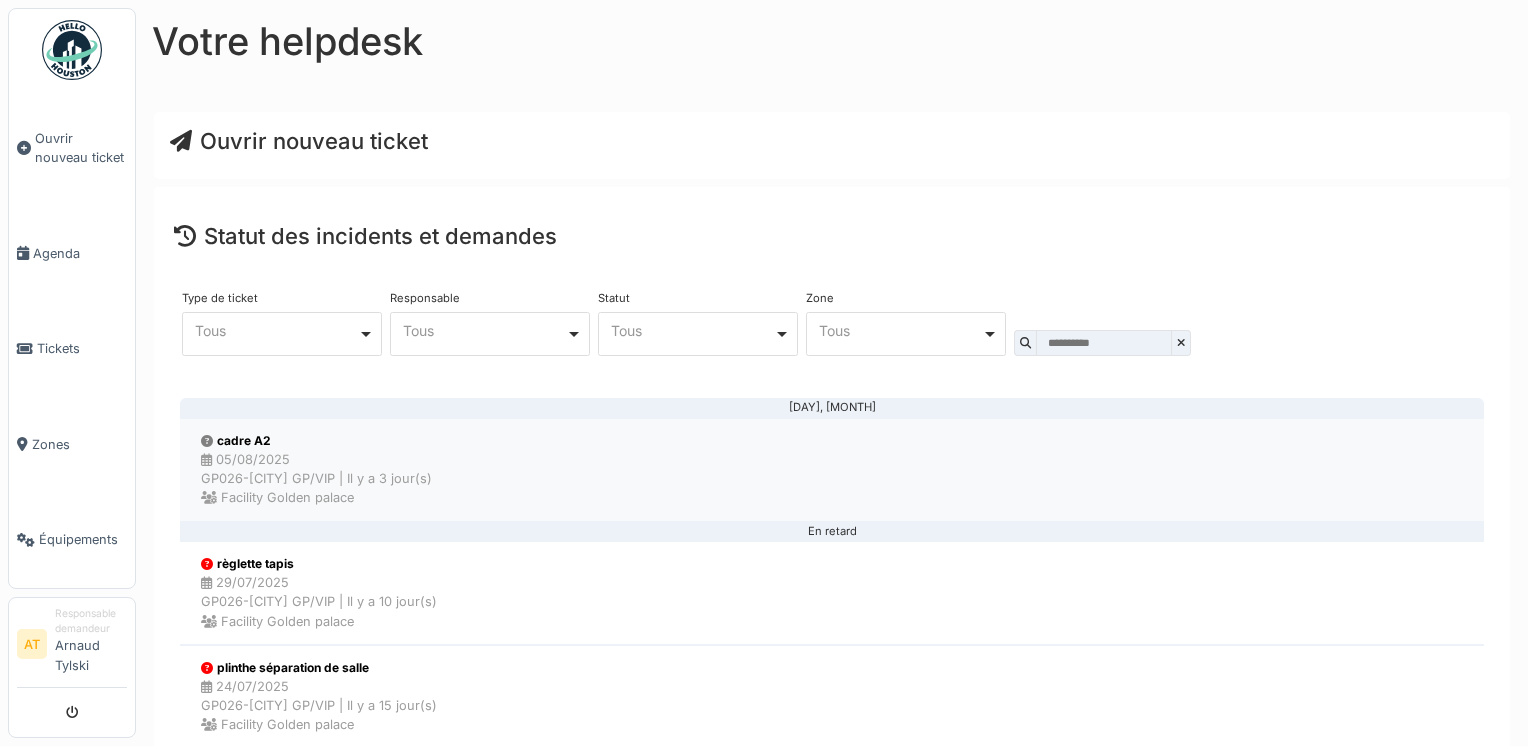 click on "[DATE]
GP026-[CITY] GP/VIP
| Il y a 3 jour(s)
Facility Golden palace" at bounding box center [316, 479] 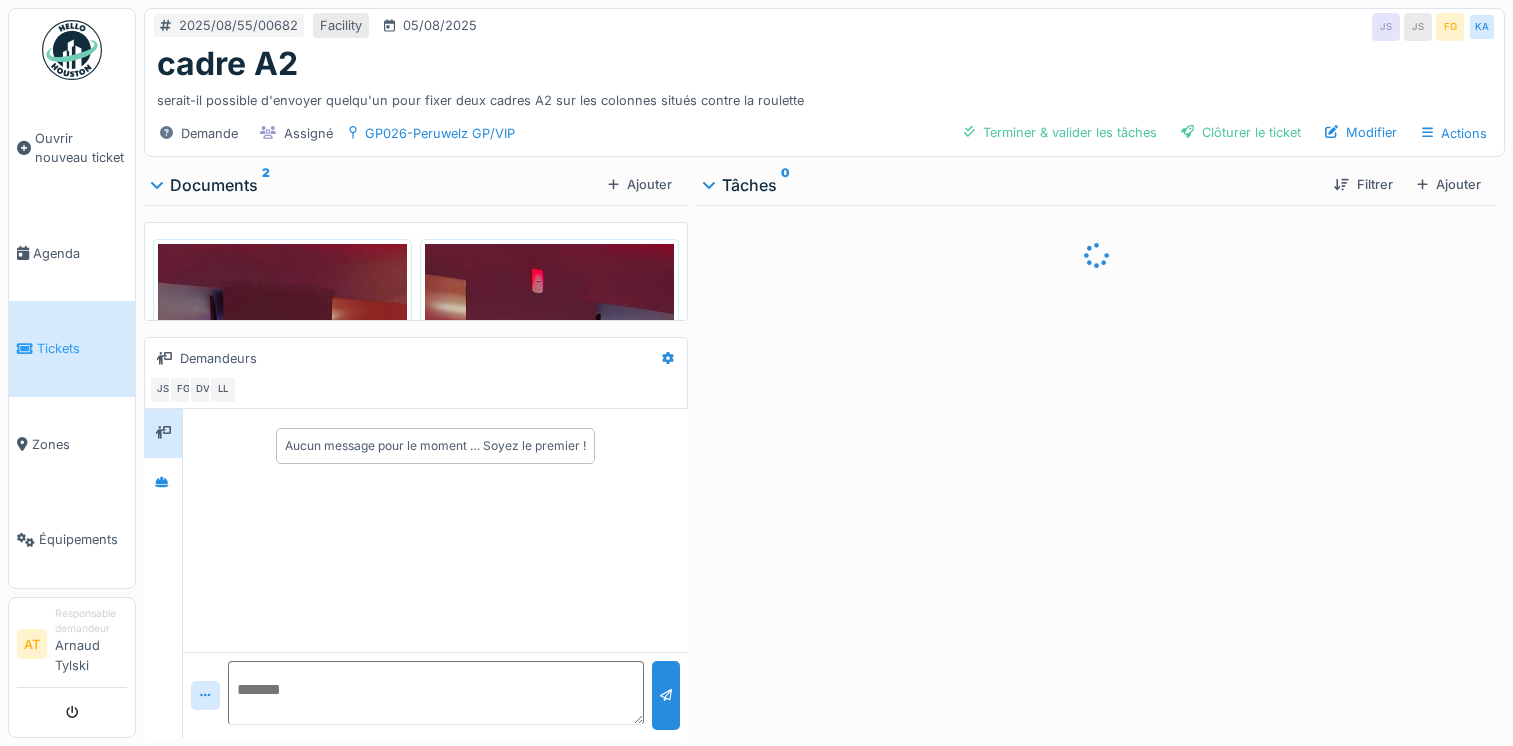 scroll, scrollTop: 0, scrollLeft: 0, axis: both 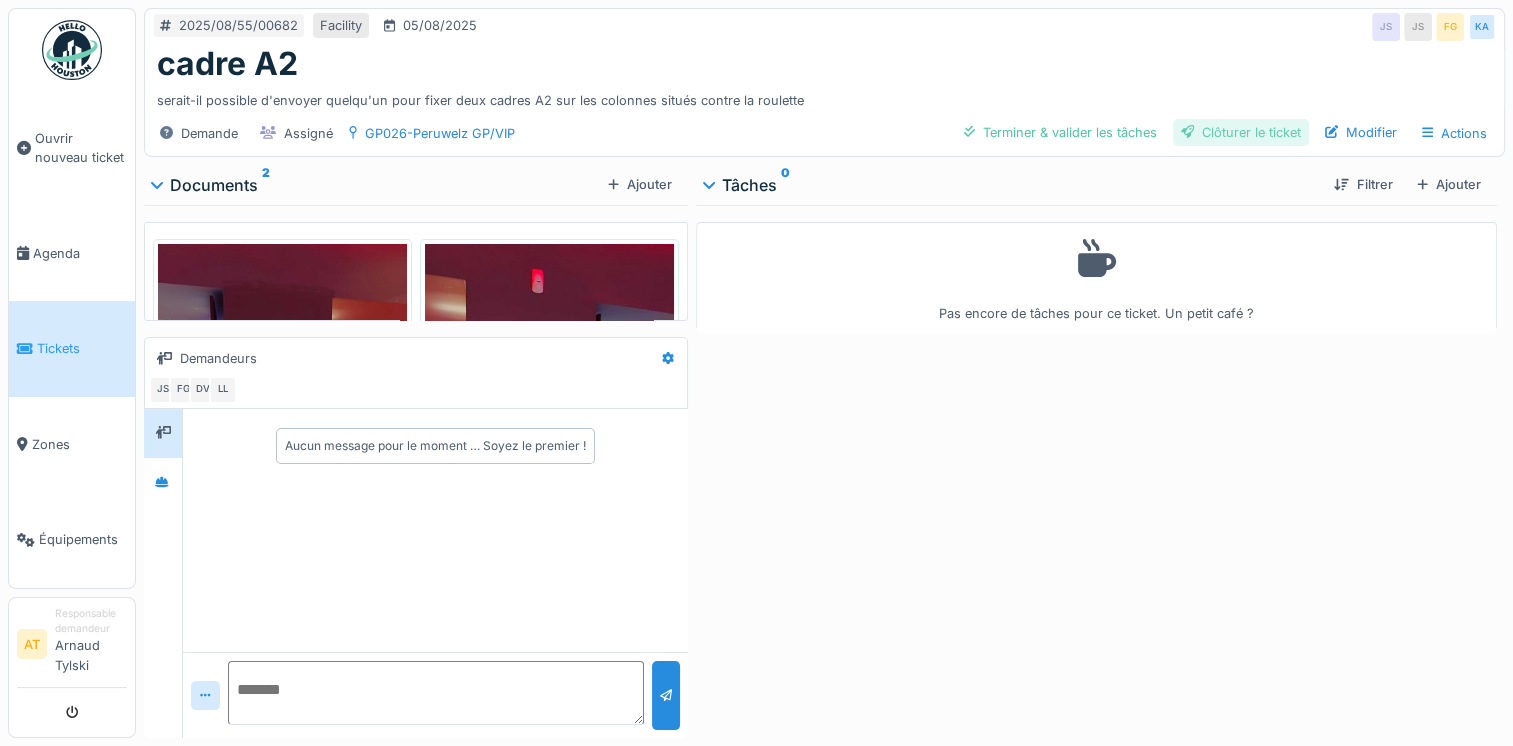 click on "Clôturer le ticket" at bounding box center [1241, 132] 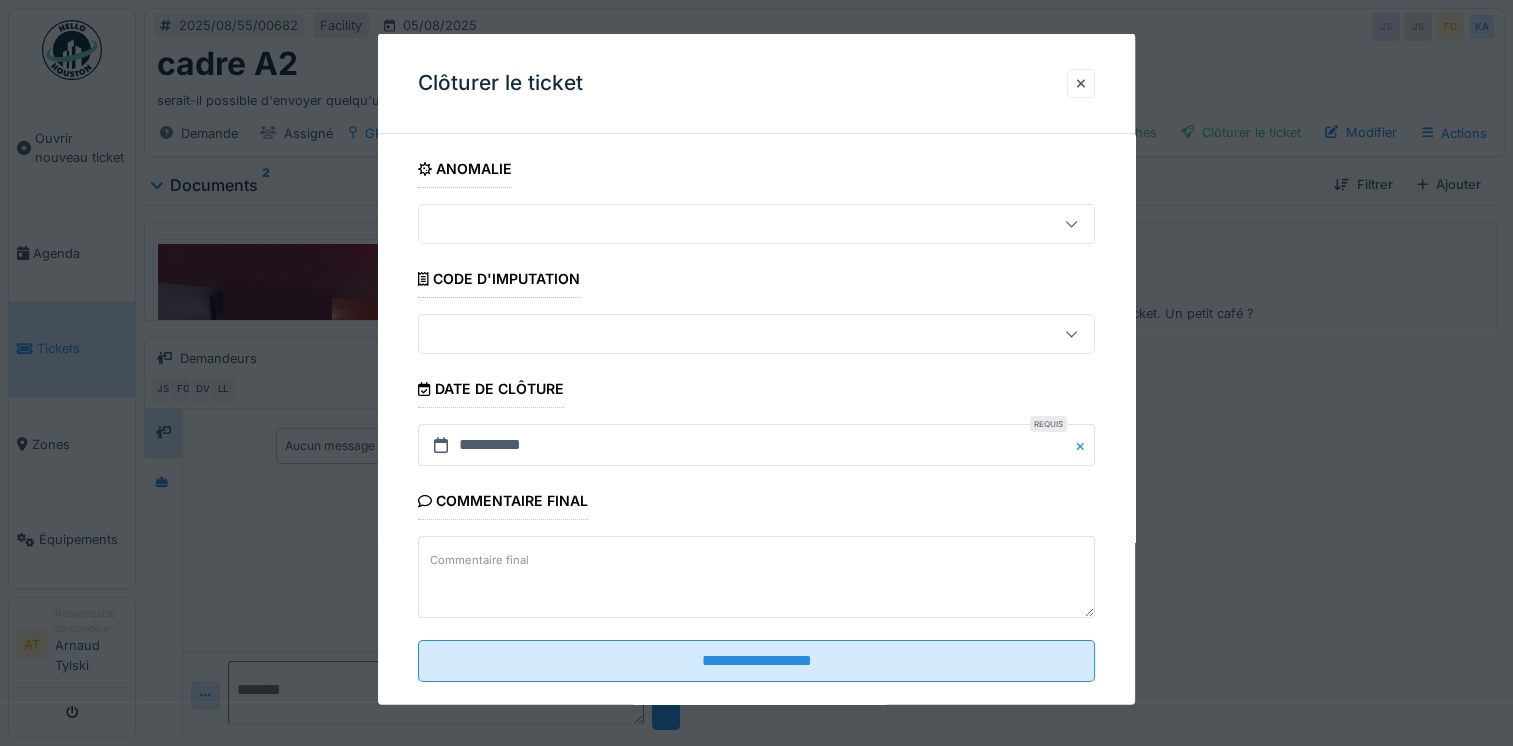 click 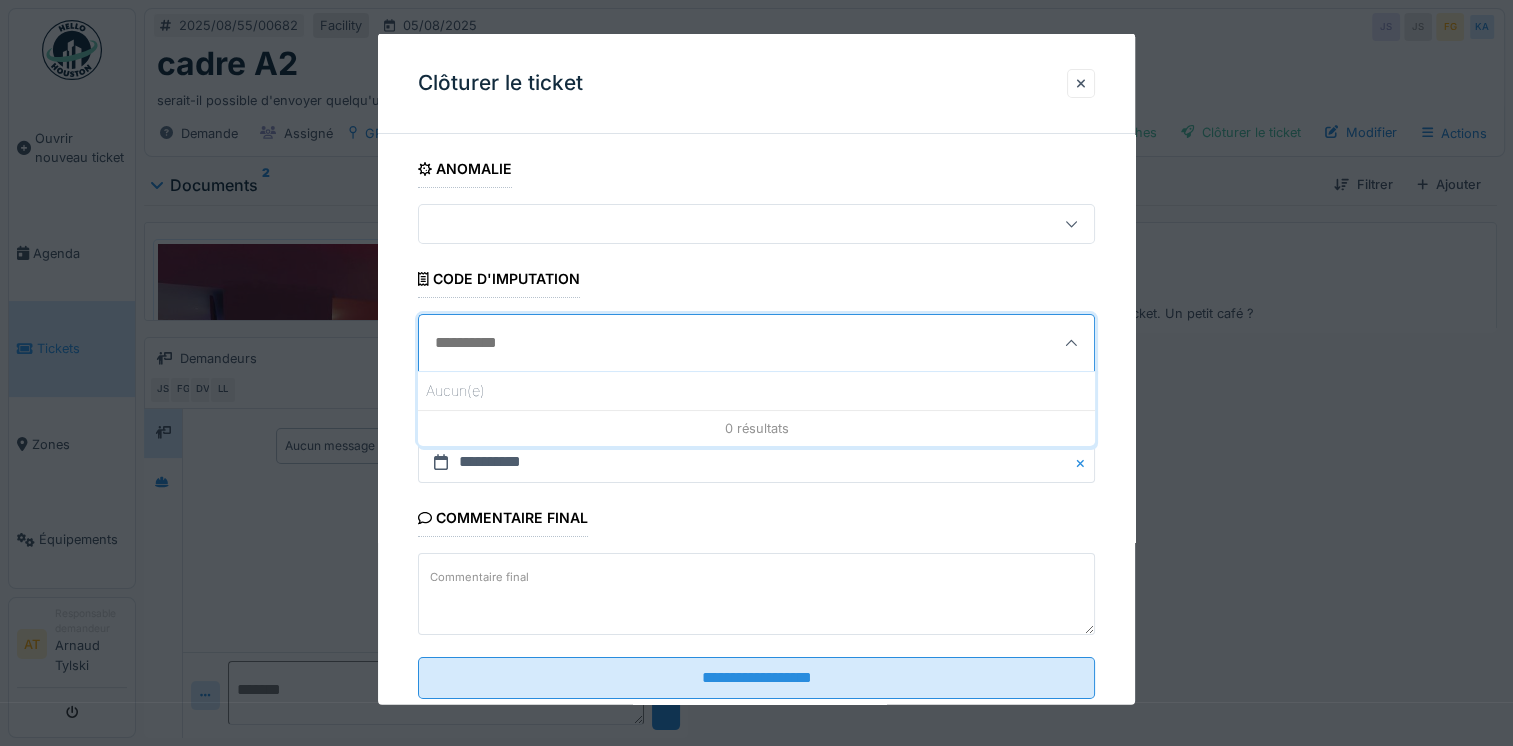 click at bounding box center [1071, 342] 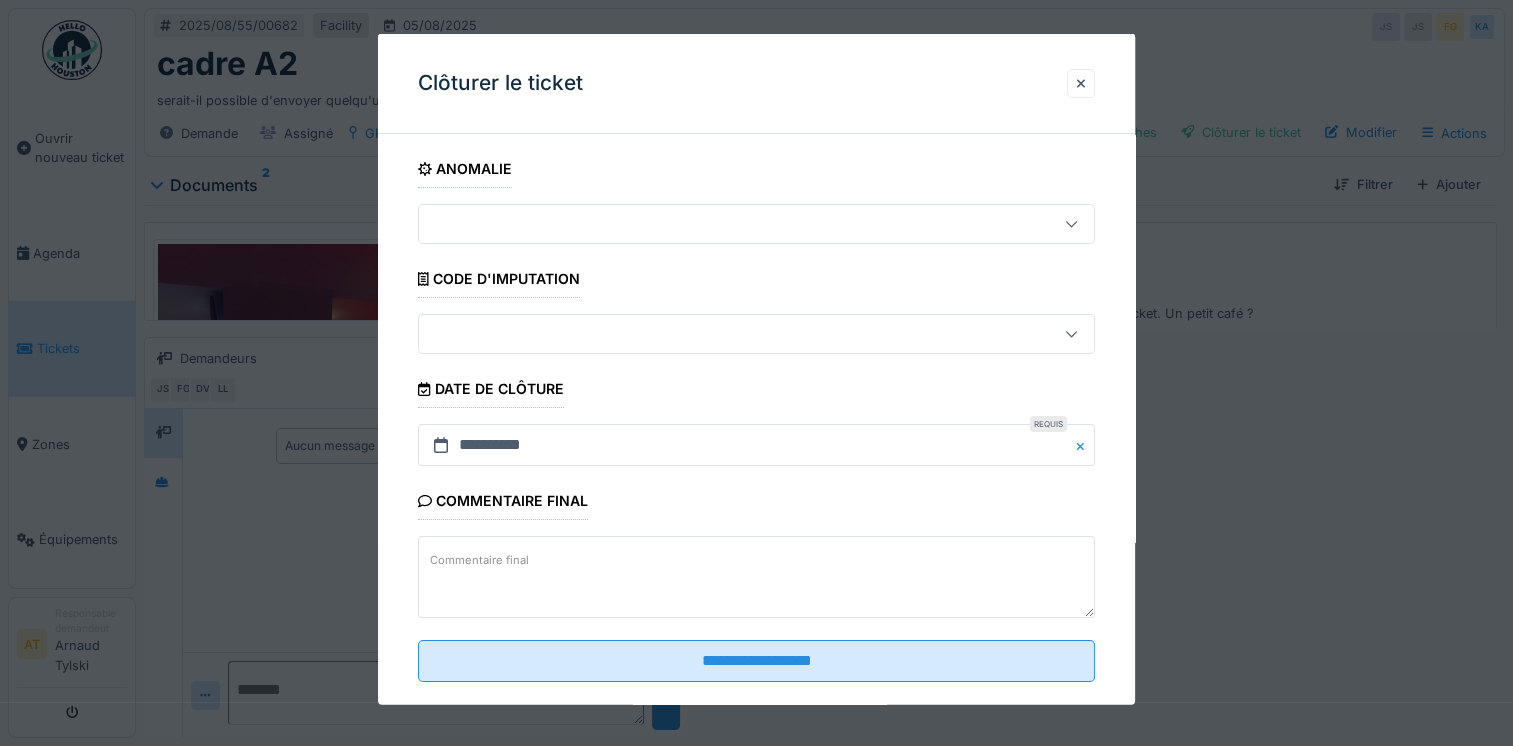 click at bounding box center (756, 224) 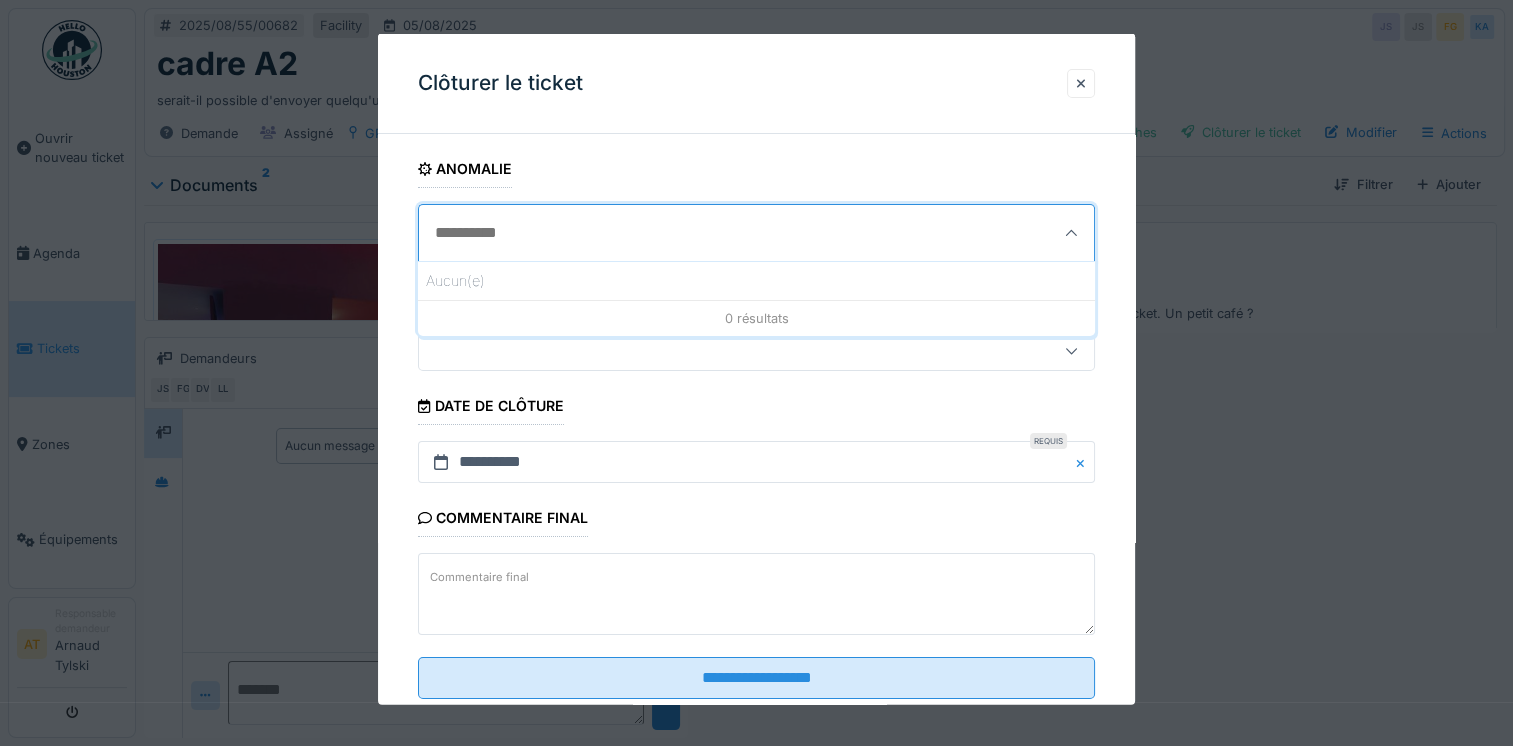 click on "**********" at bounding box center (756, 432) 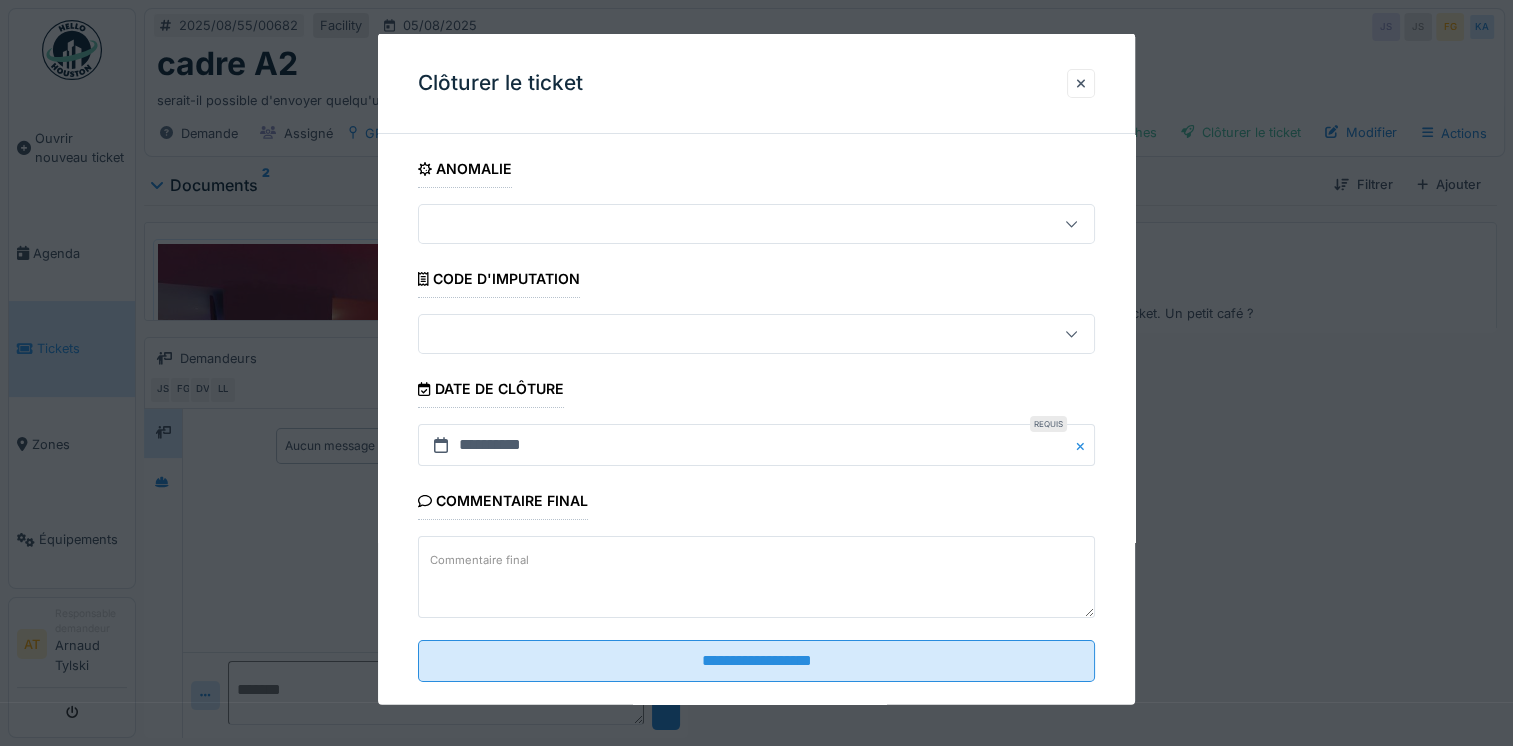 click on "Commentaire final" at bounding box center [756, 577] 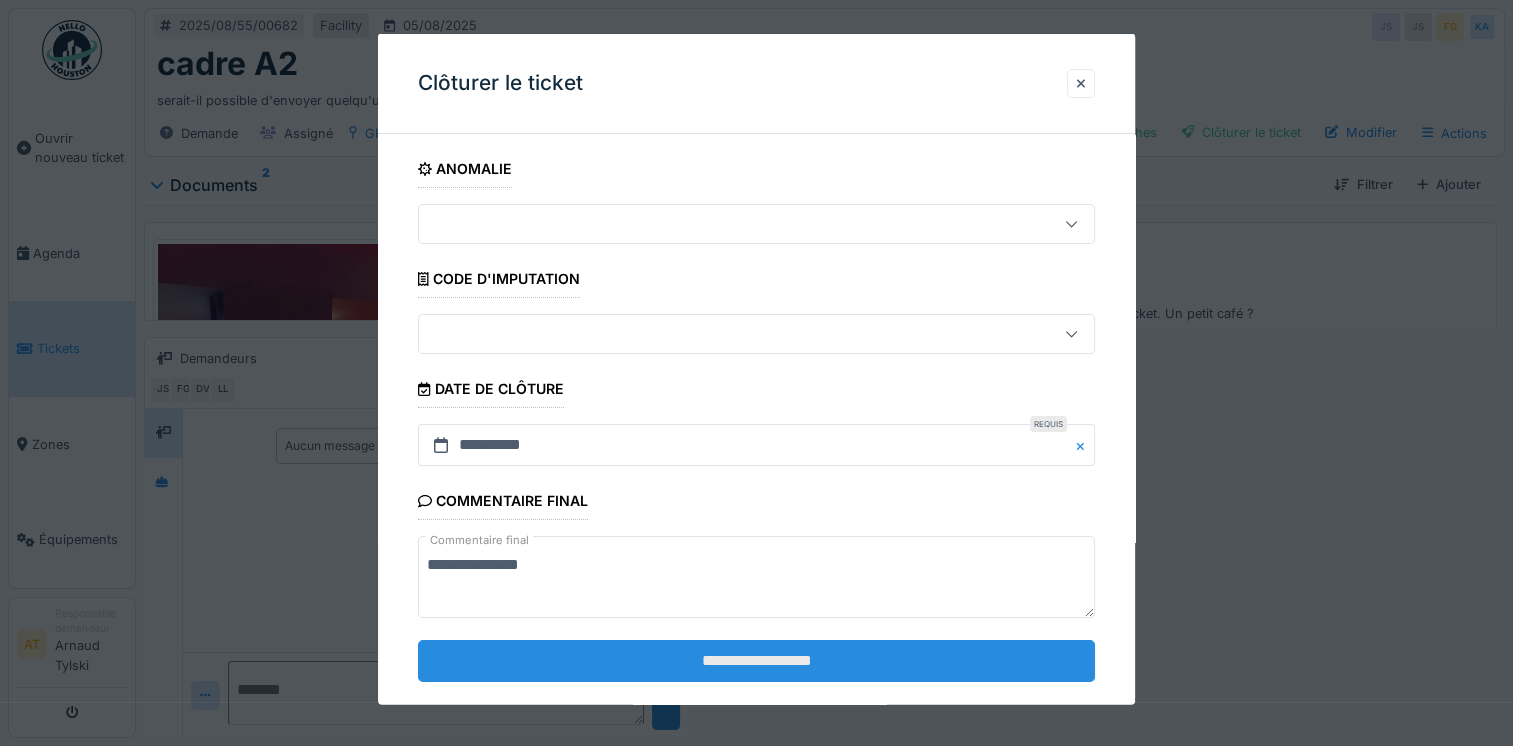 type on "**********" 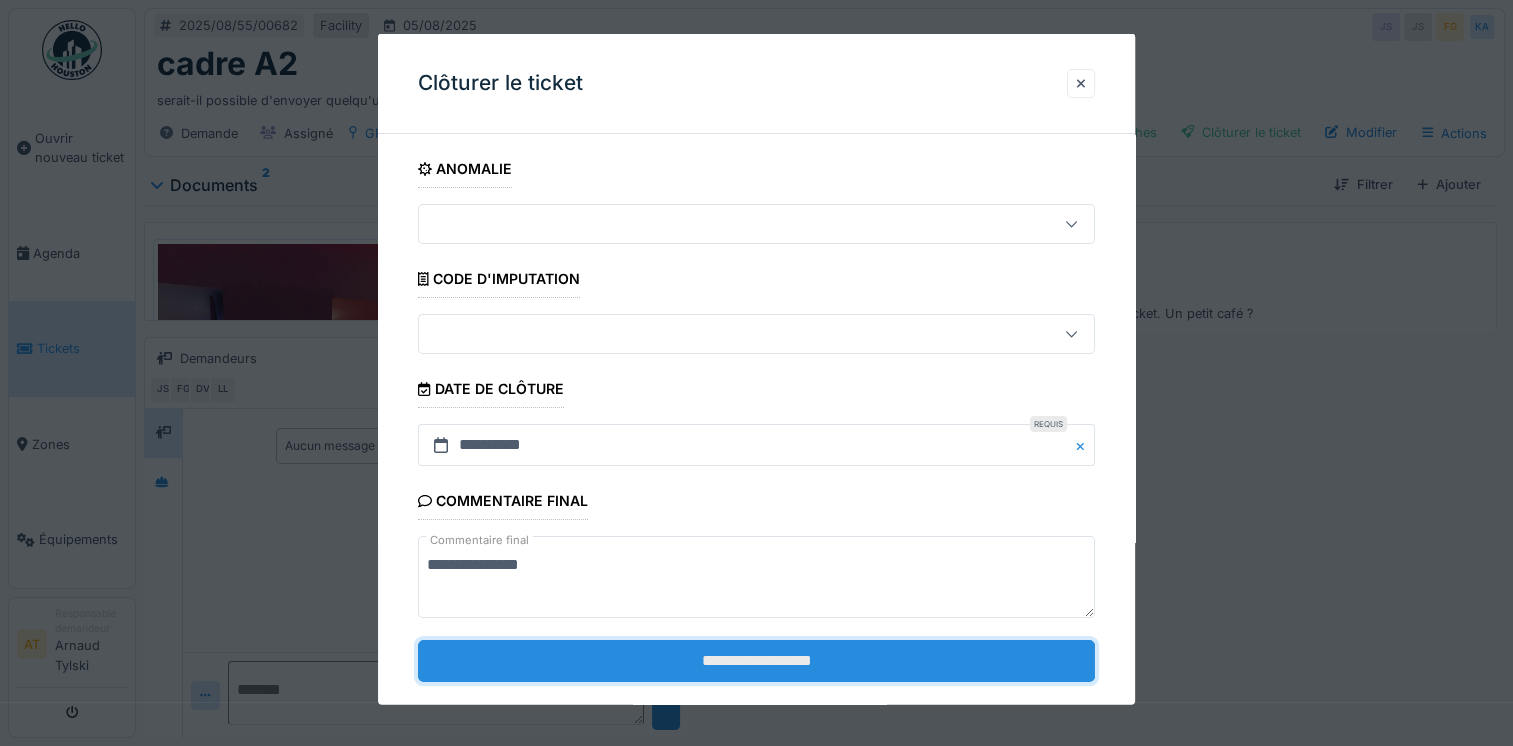 click on "**********" at bounding box center [756, 660] 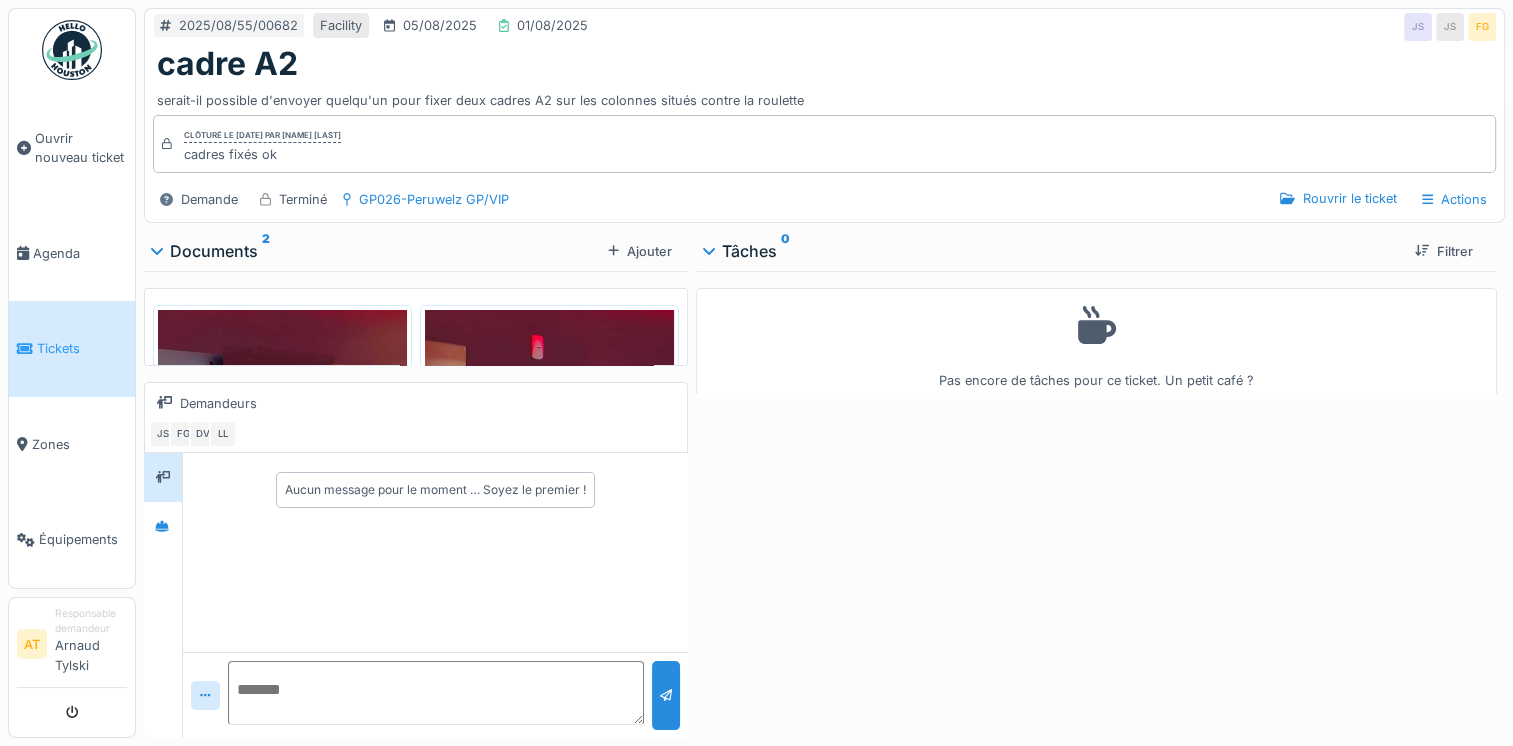 click on "Tickets" at bounding box center [72, 349] 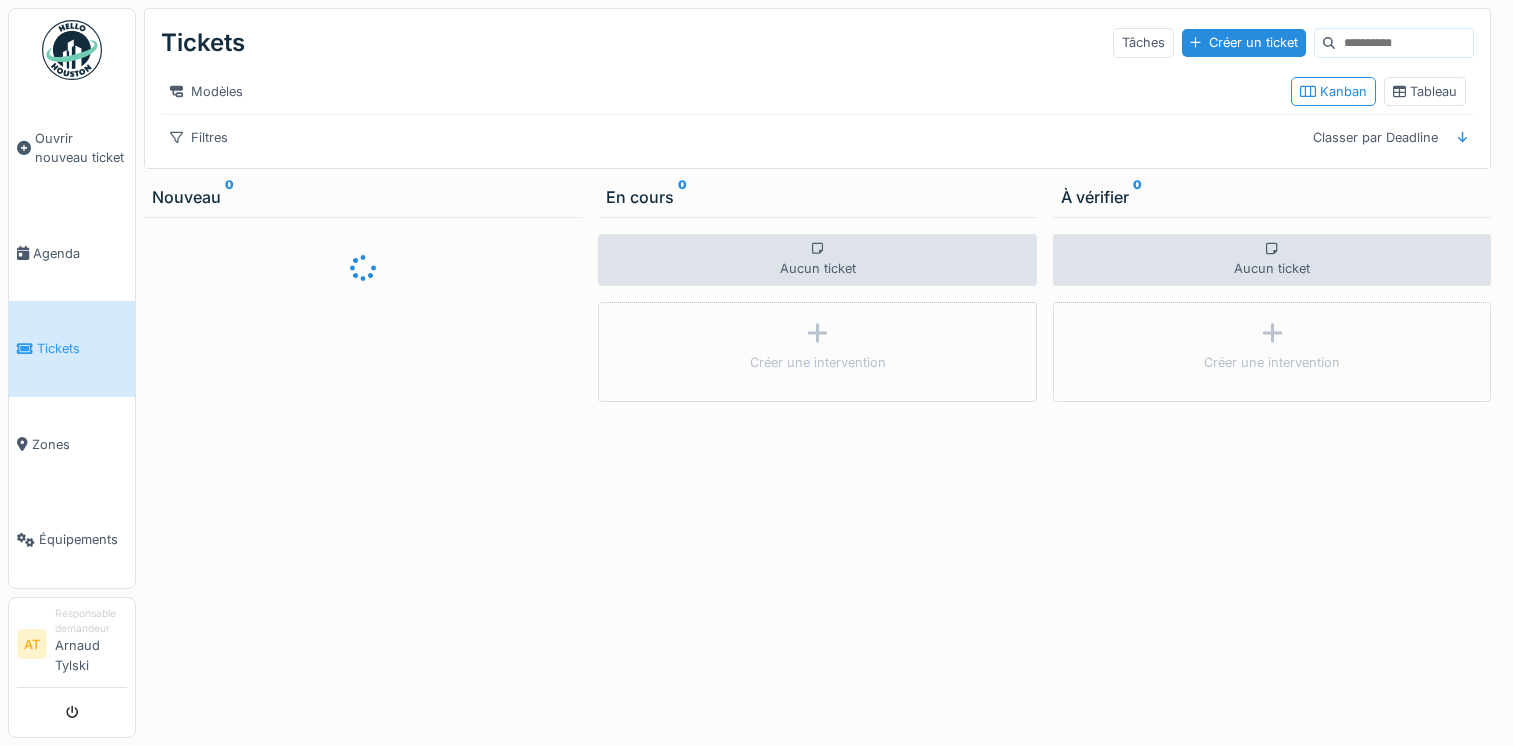 scroll, scrollTop: 0, scrollLeft: 0, axis: both 